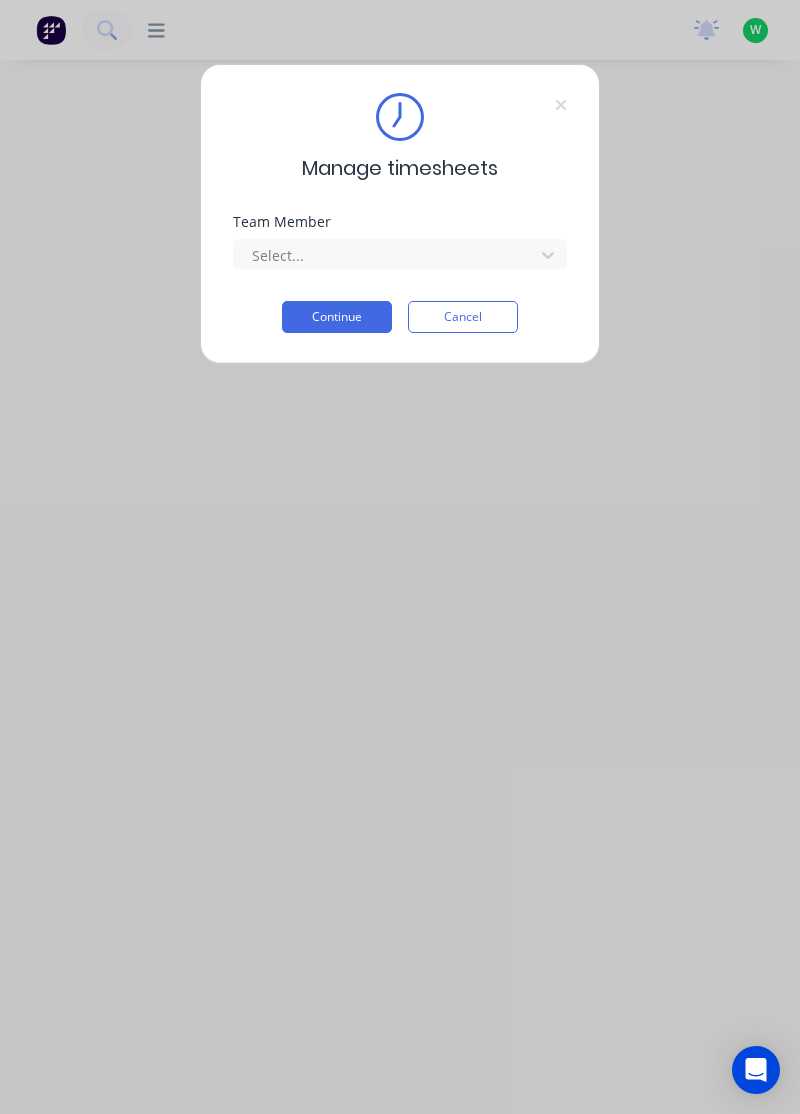 scroll, scrollTop: 0, scrollLeft: 0, axis: both 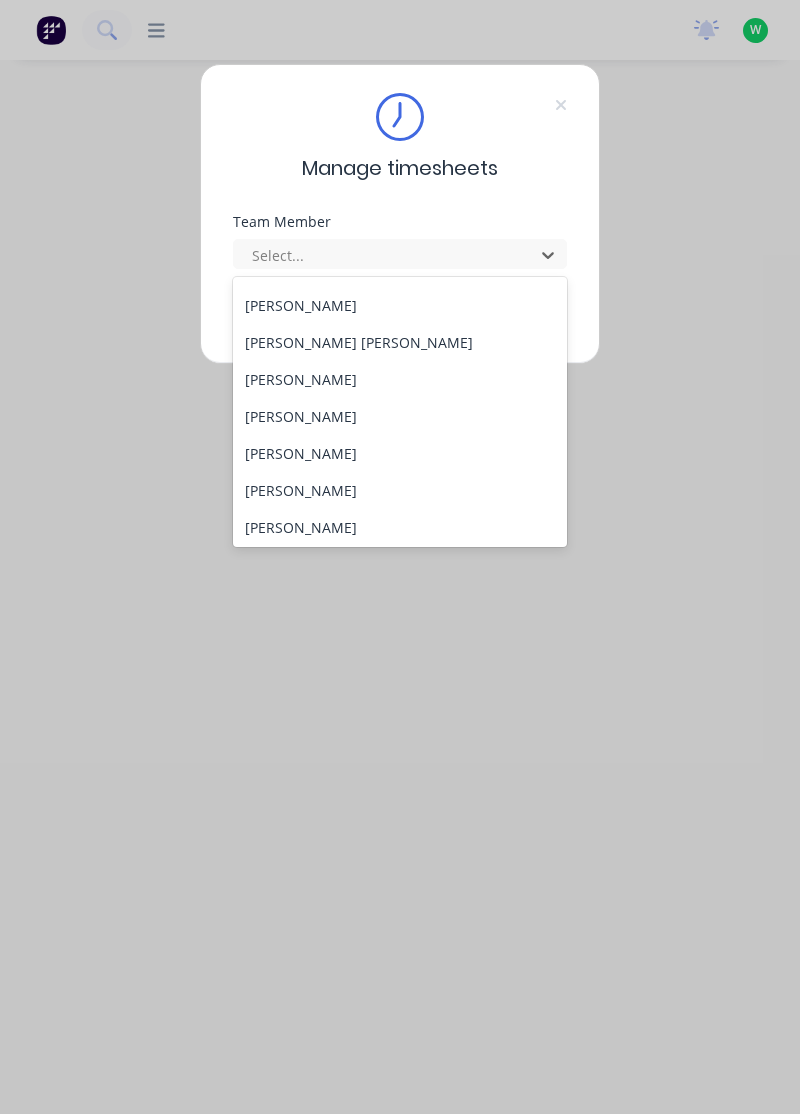click on "[PERSON_NAME]" at bounding box center [400, 379] 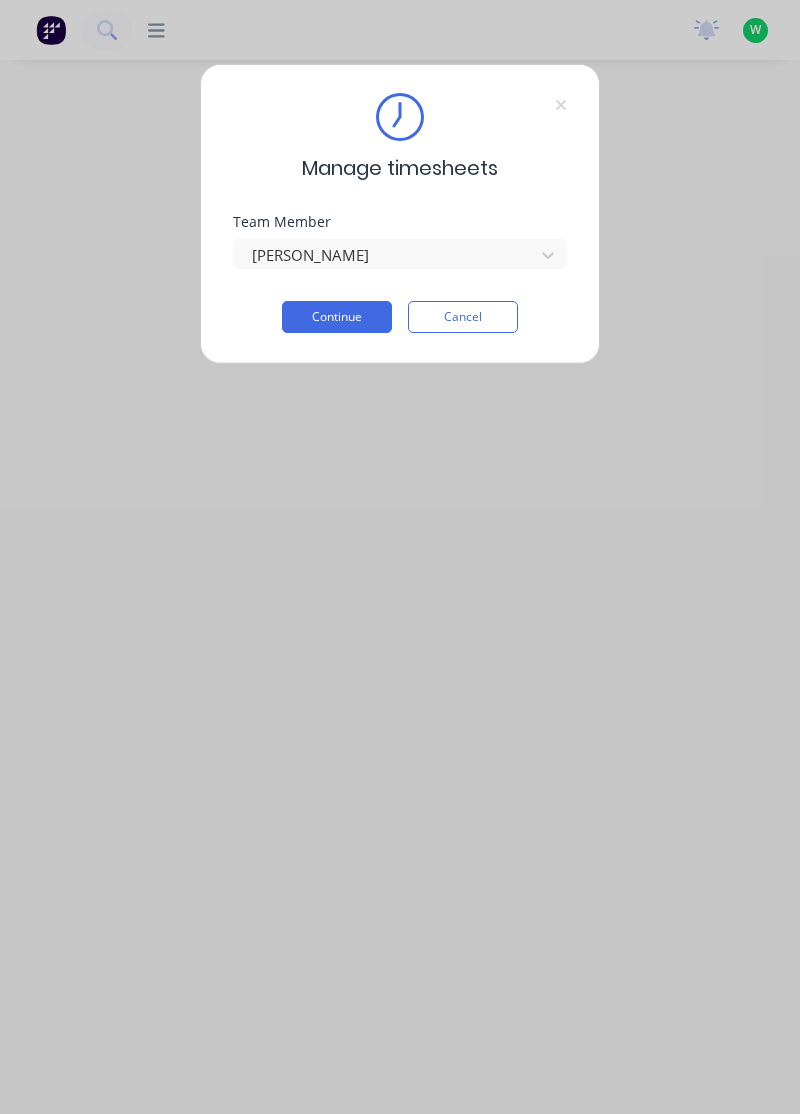 click on "Continue" at bounding box center [337, 317] 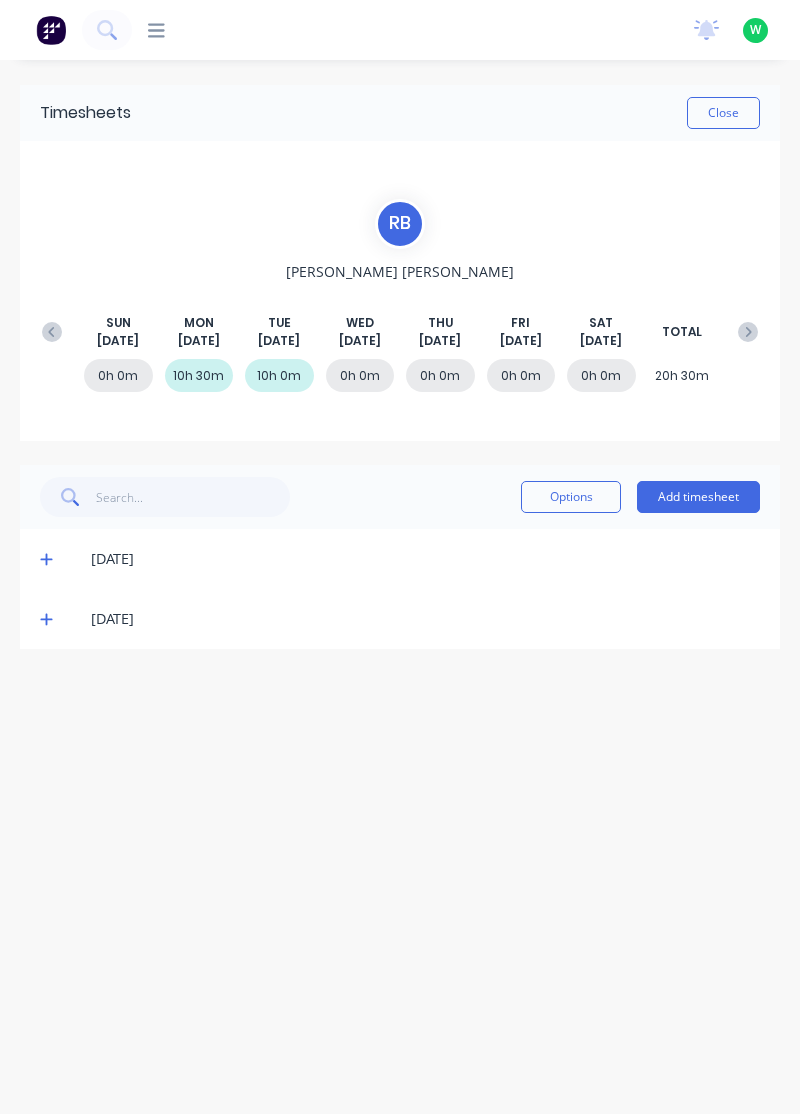 click on "Add timesheet" at bounding box center (698, 497) 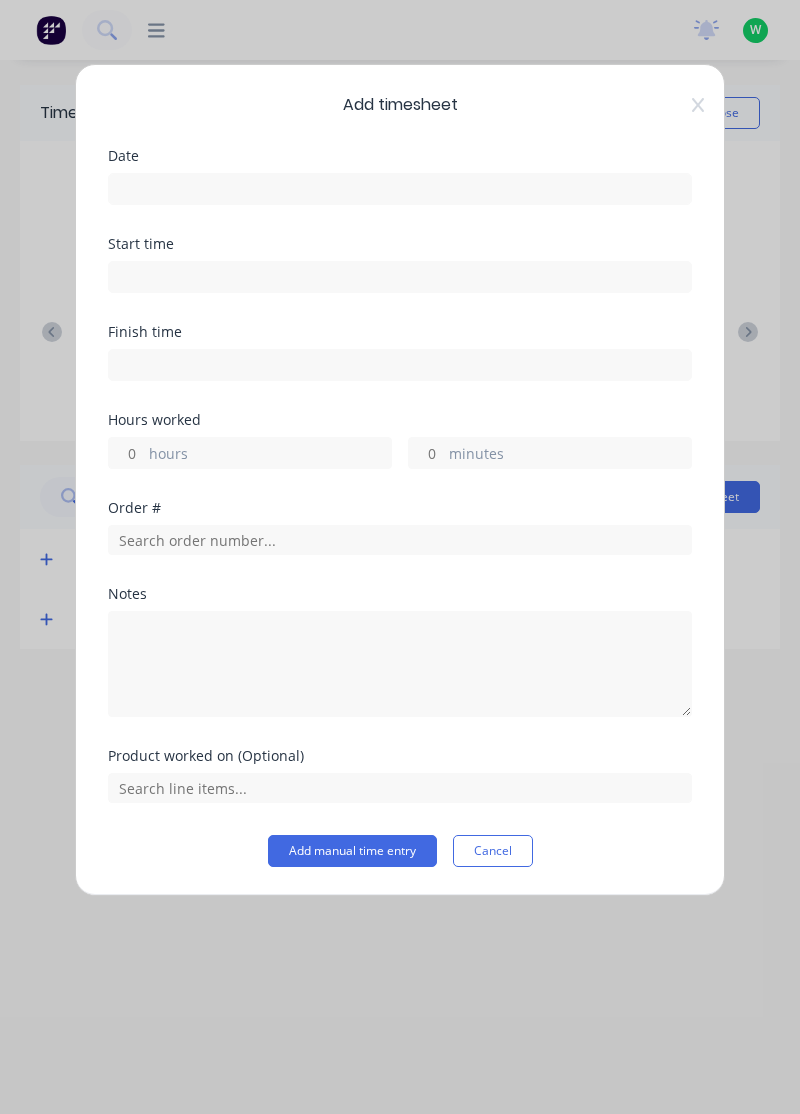 click at bounding box center (400, 189) 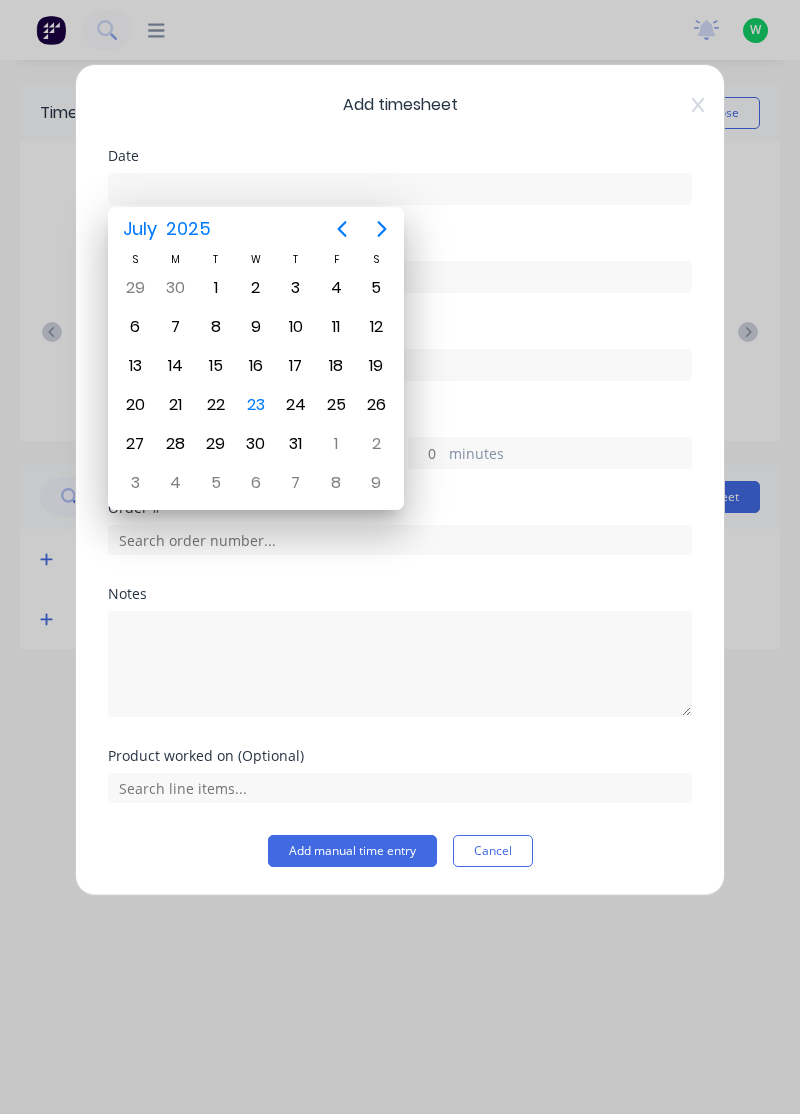 click on "23" at bounding box center (256, 405) 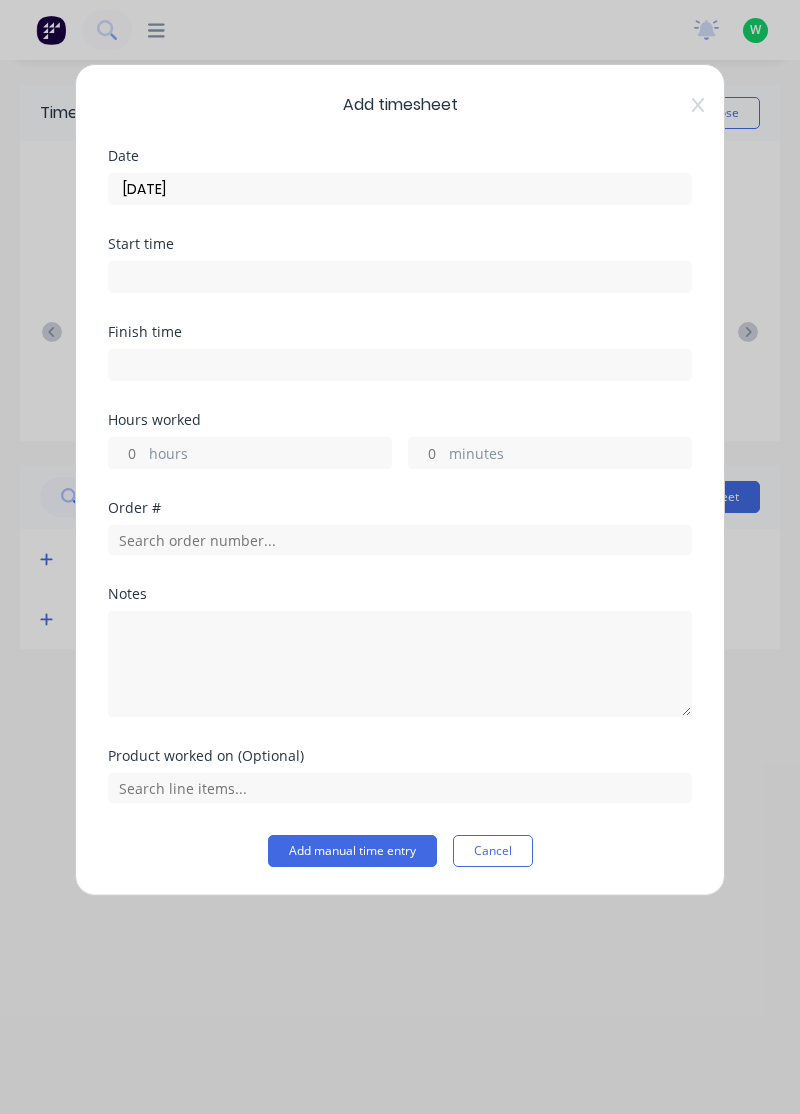 click on "hours" at bounding box center [126, 453] 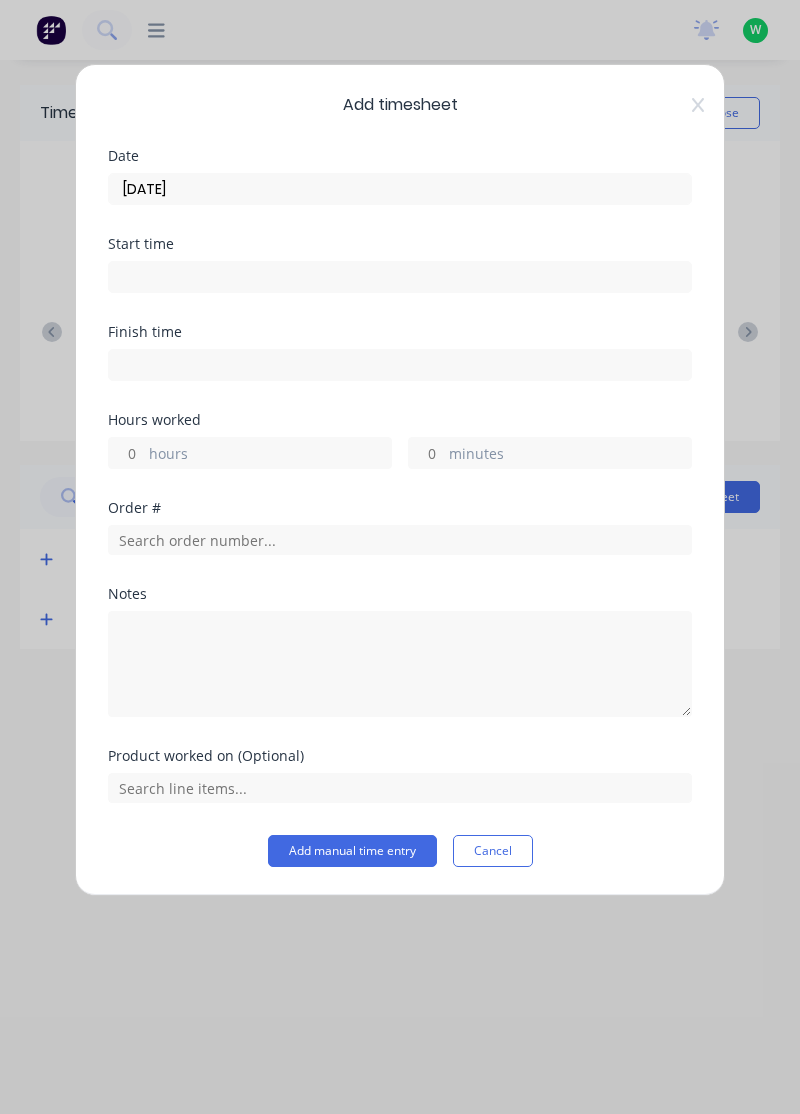 type on "2" 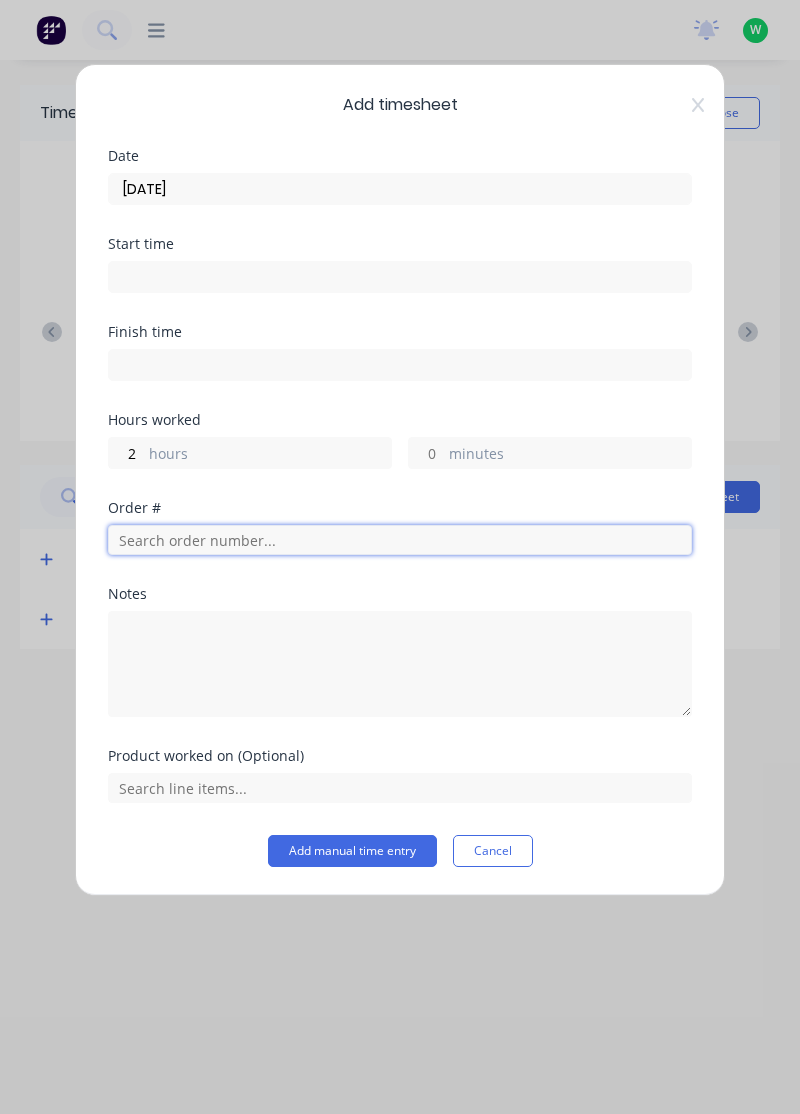 click at bounding box center (400, 540) 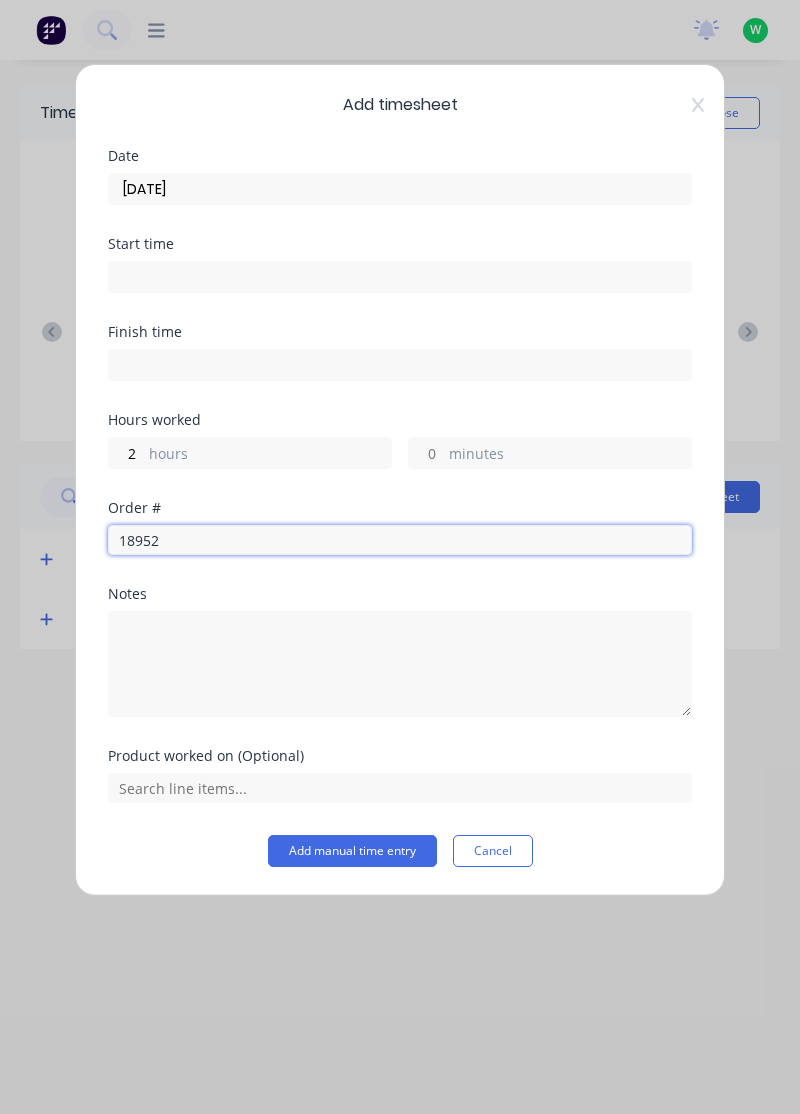 click on "18952" at bounding box center [400, 540] 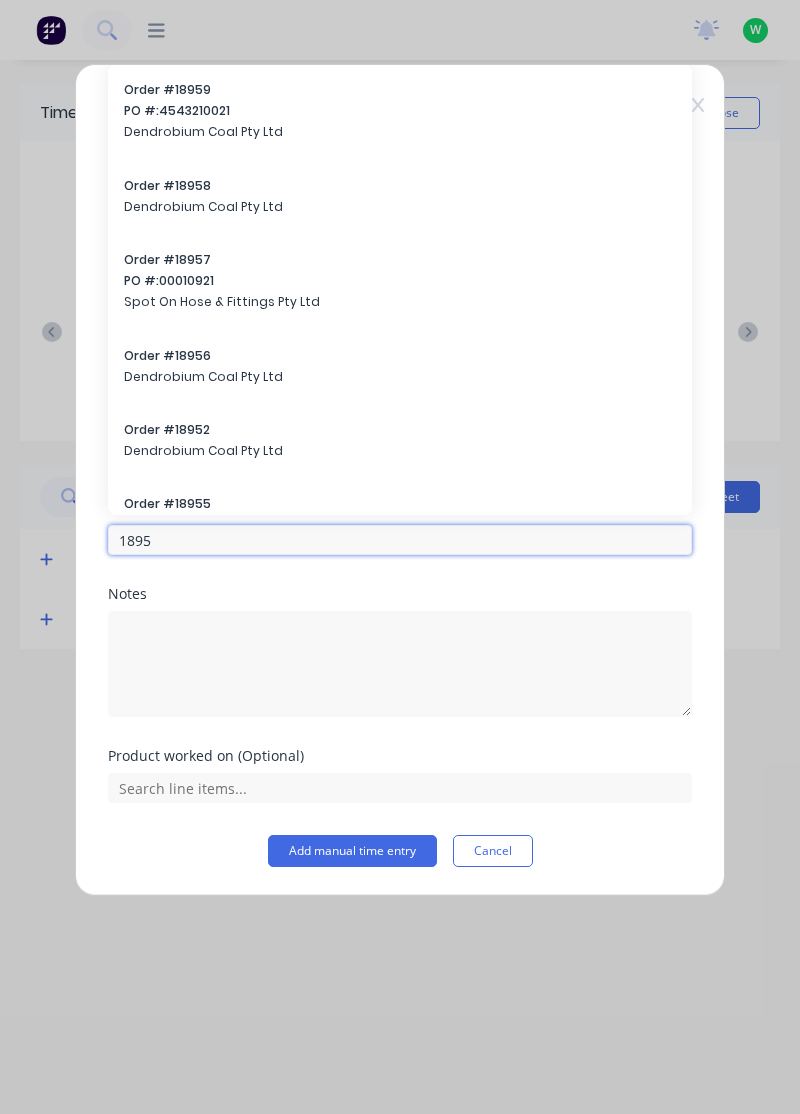 type on "18952" 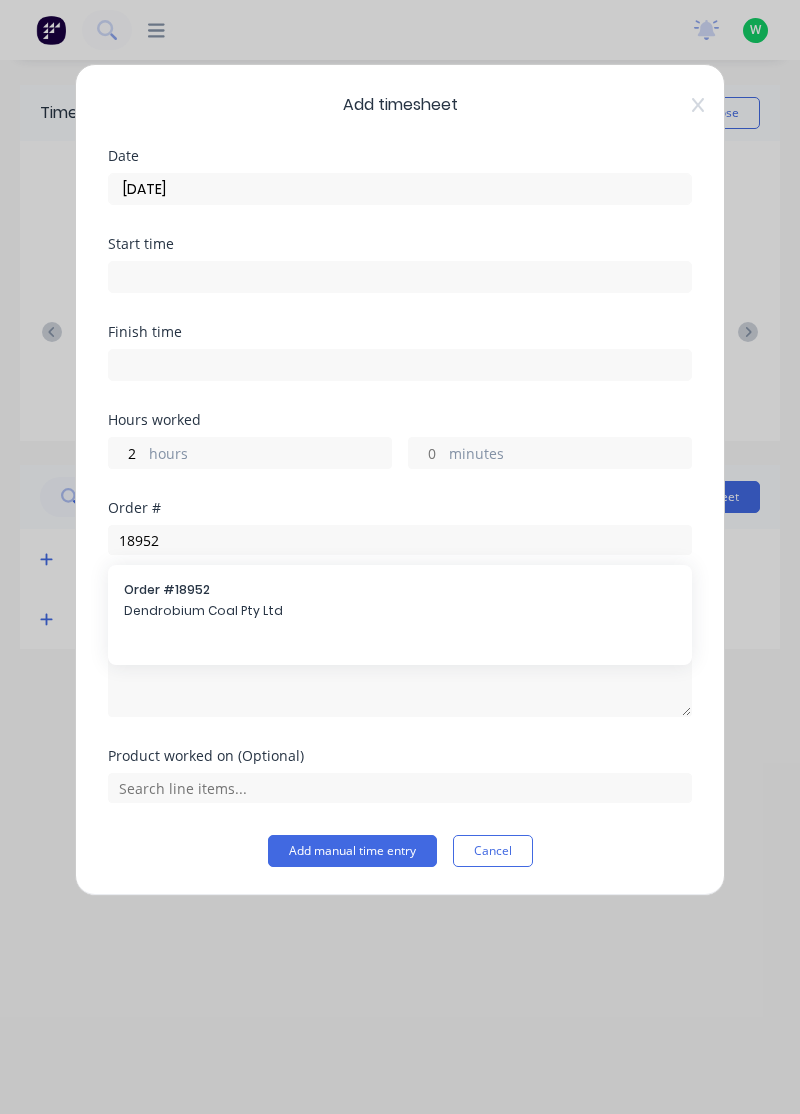 click on "Order # 18952" at bounding box center [400, 590] 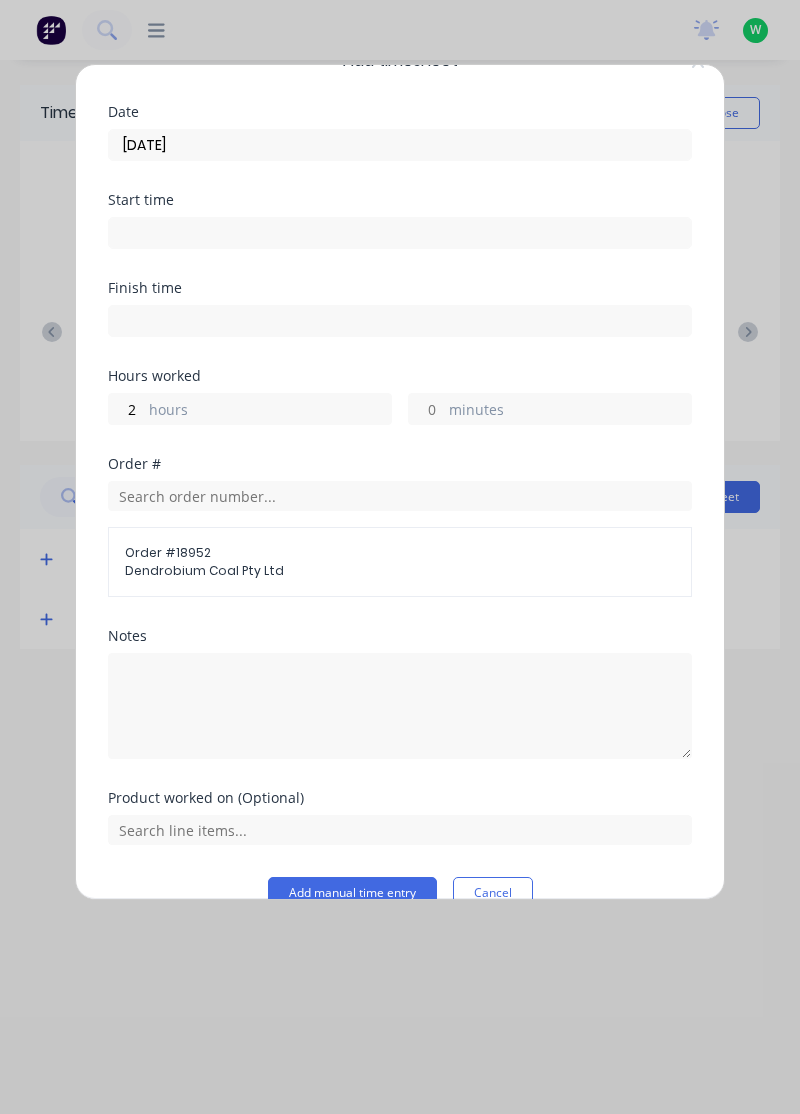 scroll, scrollTop: 78, scrollLeft: 0, axis: vertical 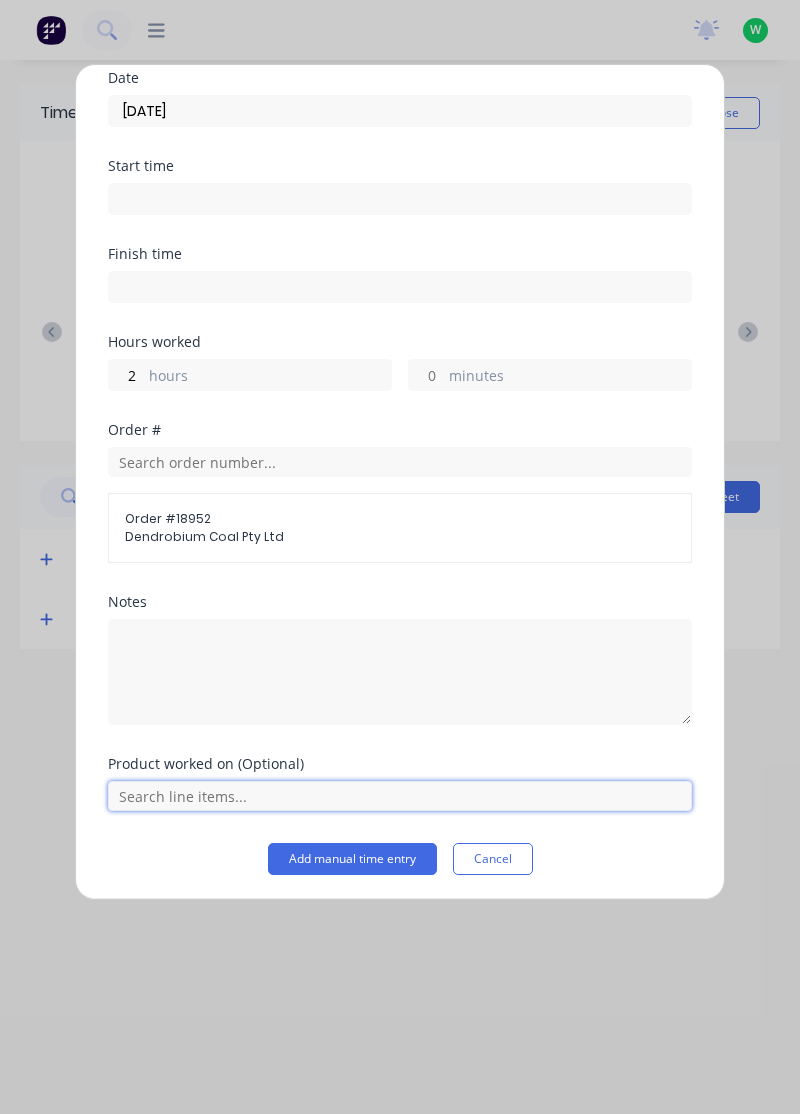 click at bounding box center (400, 796) 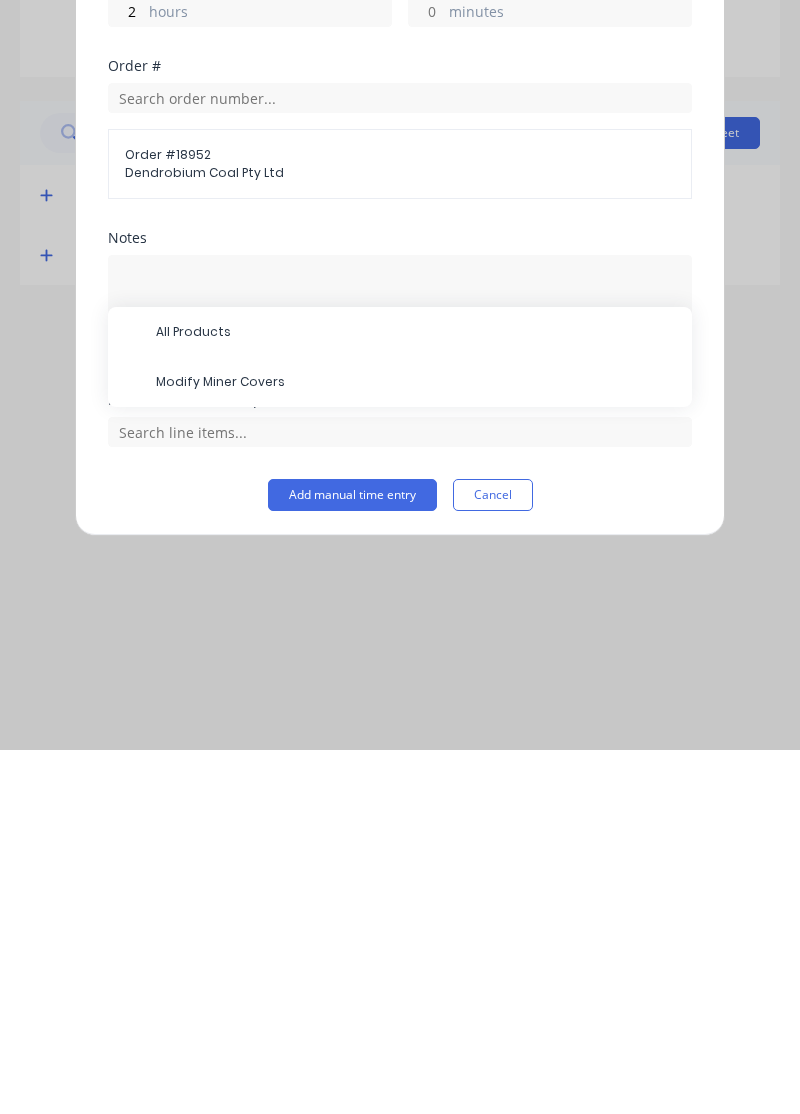 click on "Modify Miner Covers" at bounding box center (416, 746) 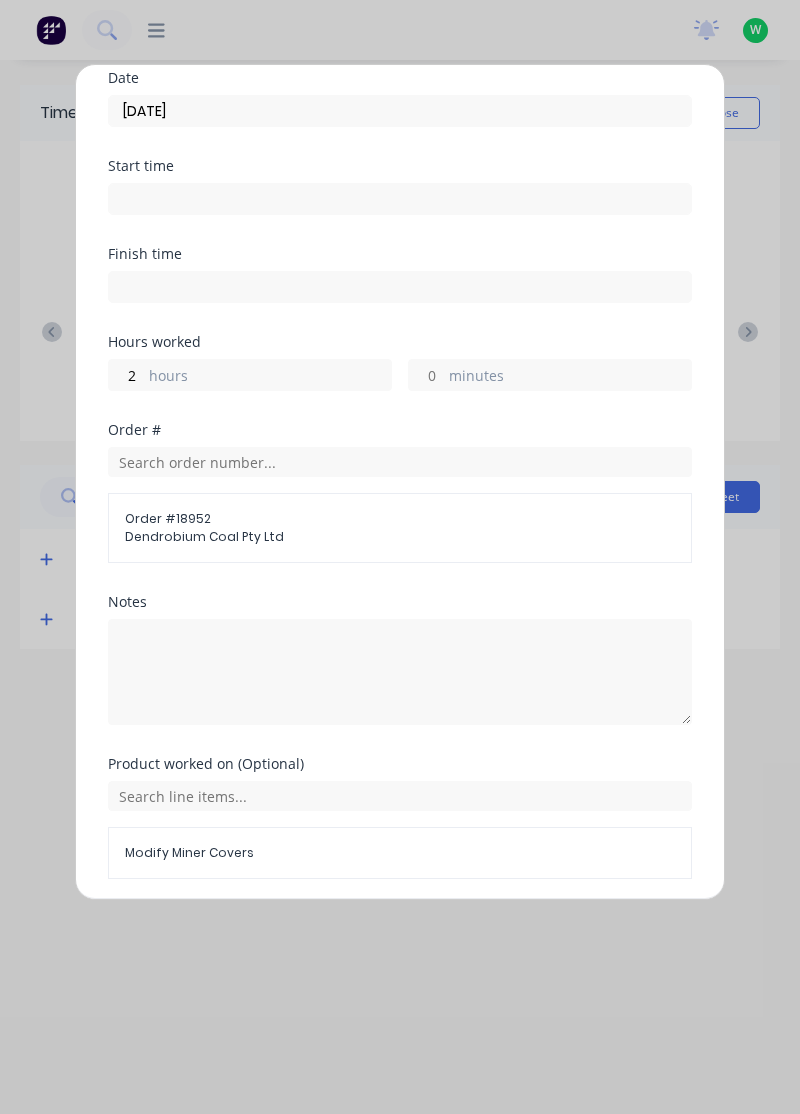 scroll, scrollTop: 145, scrollLeft: 0, axis: vertical 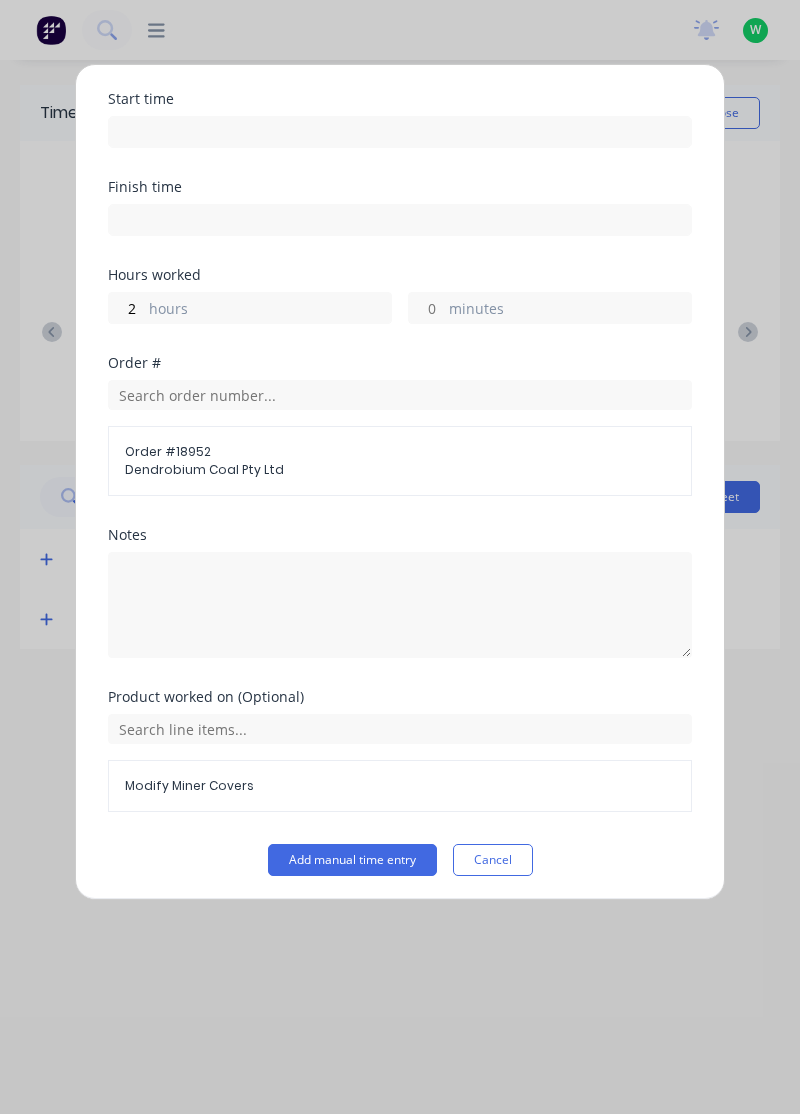 click on "Add manual time entry" at bounding box center (352, 860) 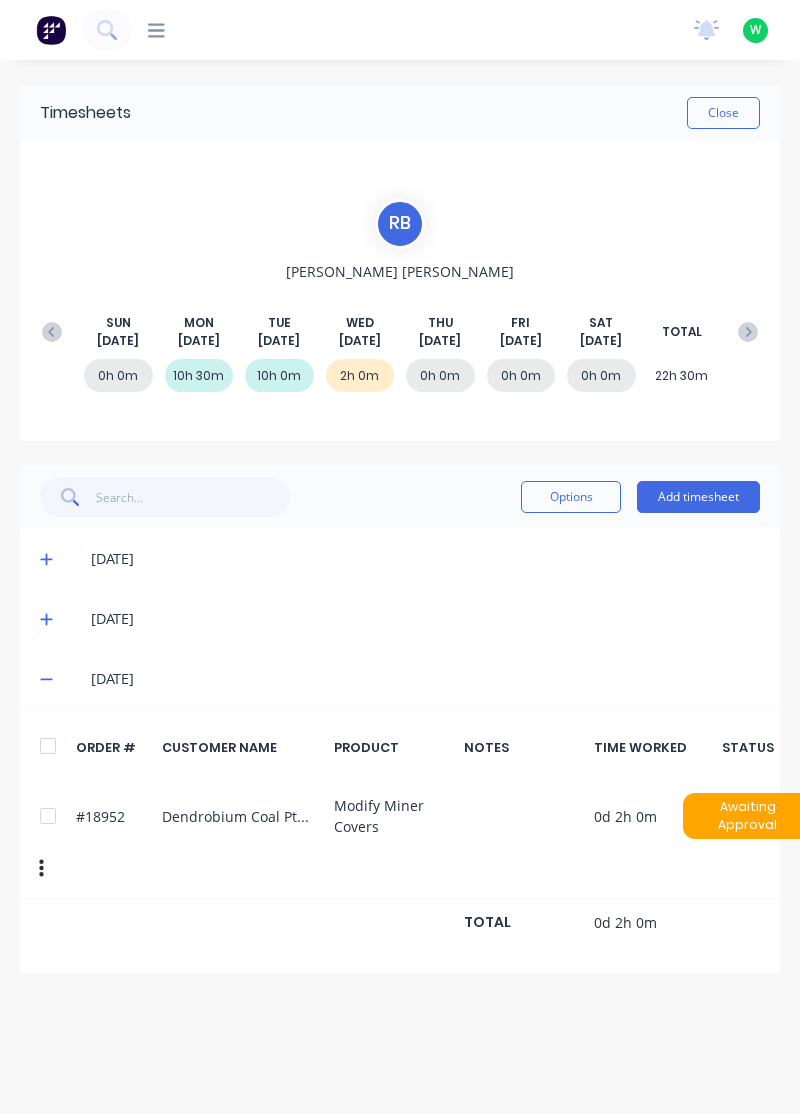 click 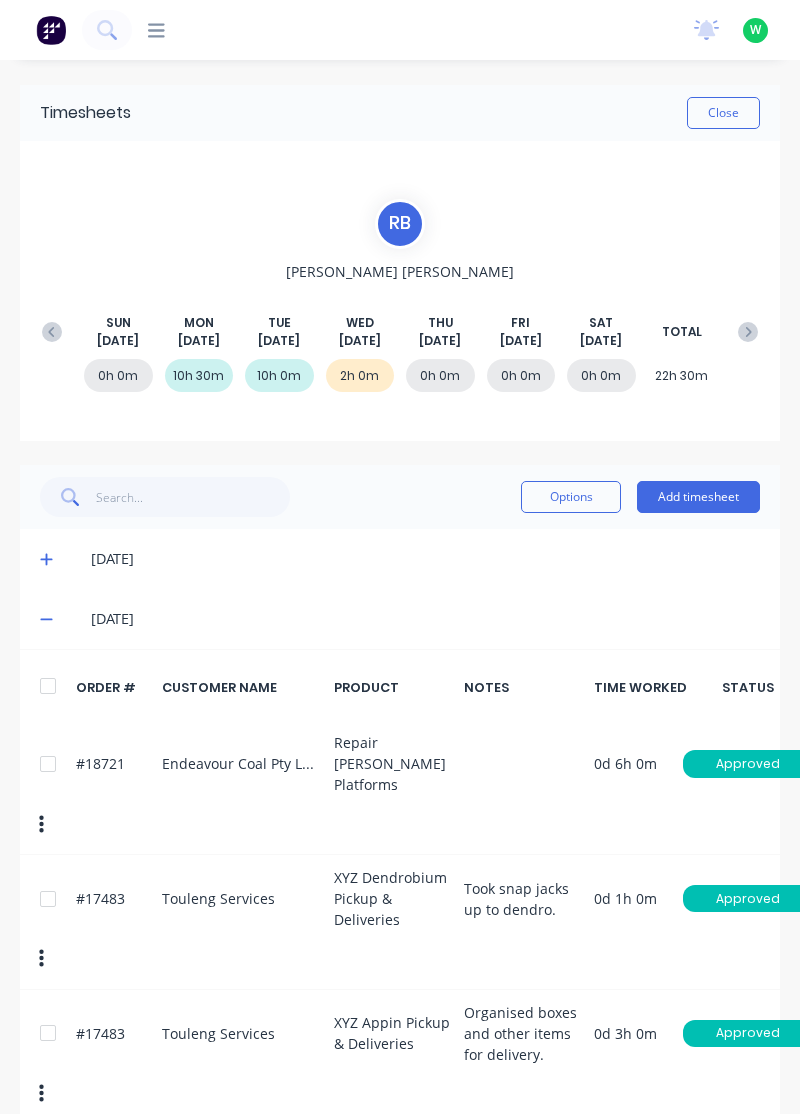 click on "Add timesheet" at bounding box center [698, 497] 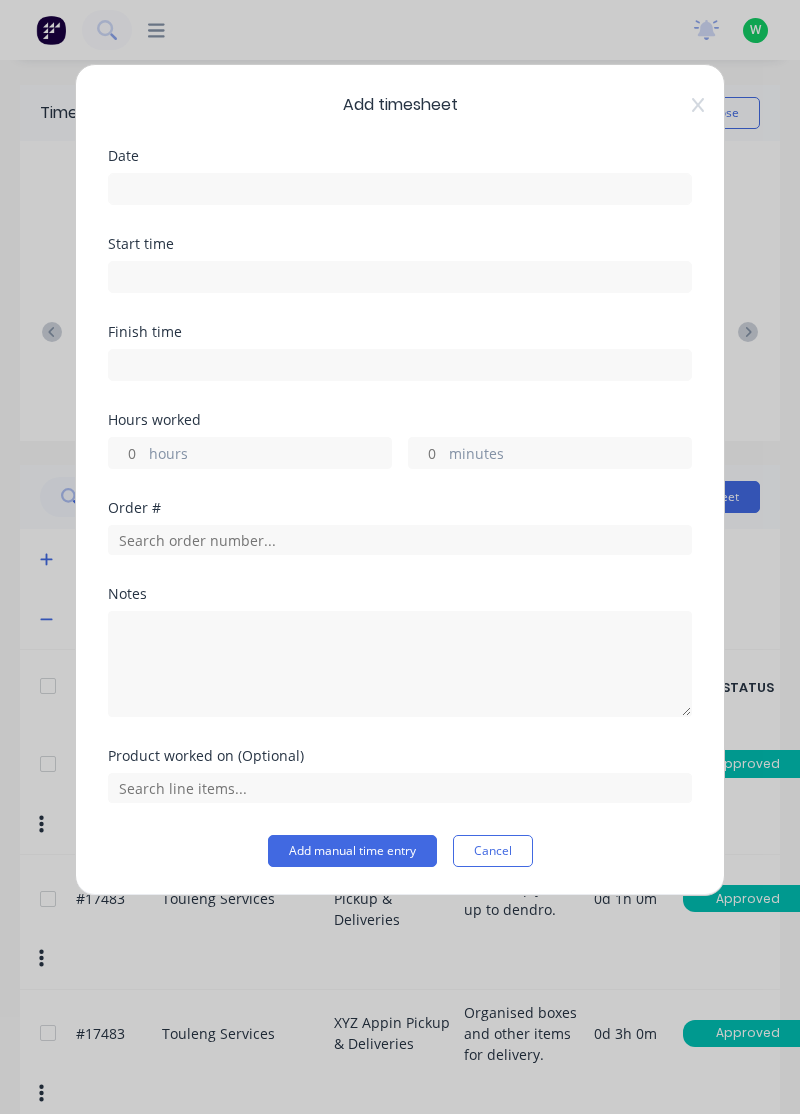 click at bounding box center [400, 189] 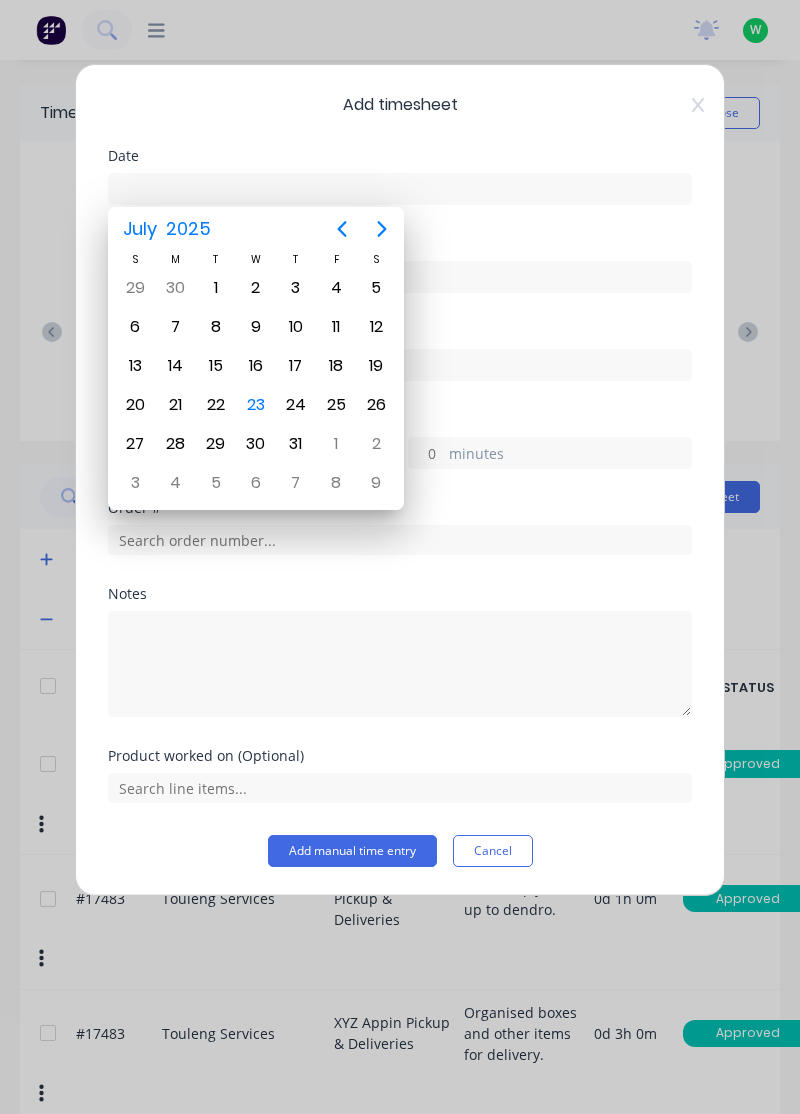 click on "23" at bounding box center [256, 405] 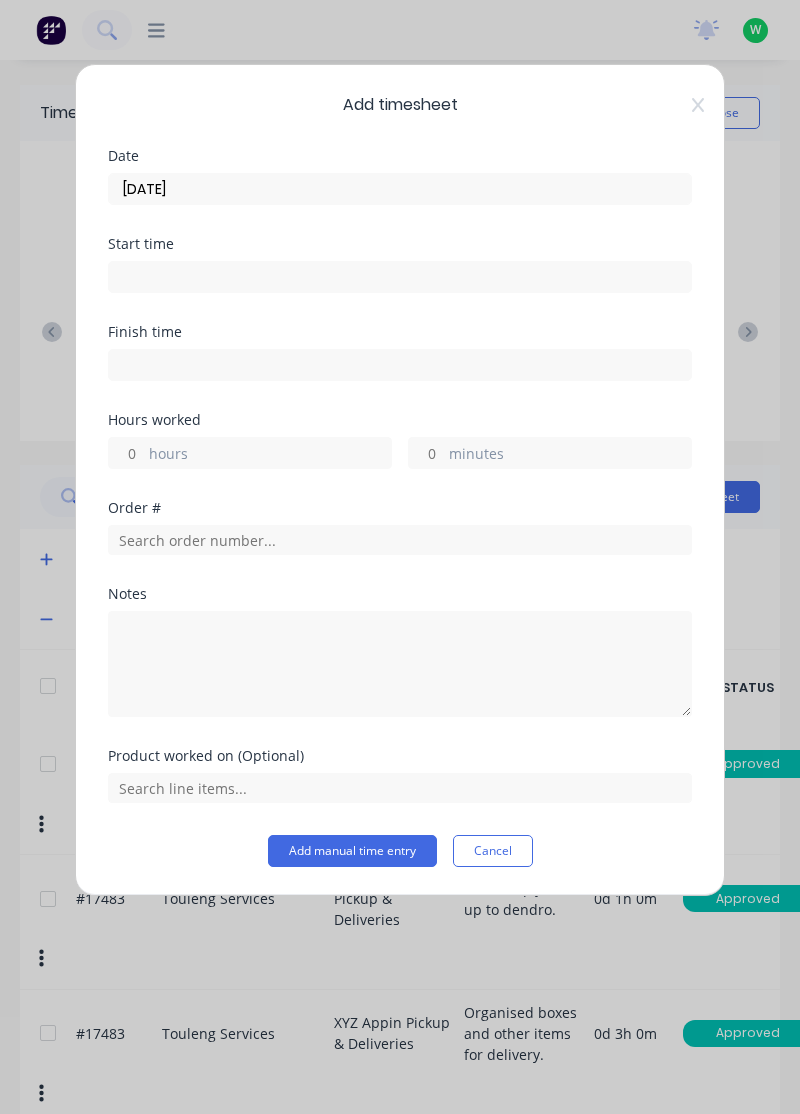 click on "hours" at bounding box center (126, 453) 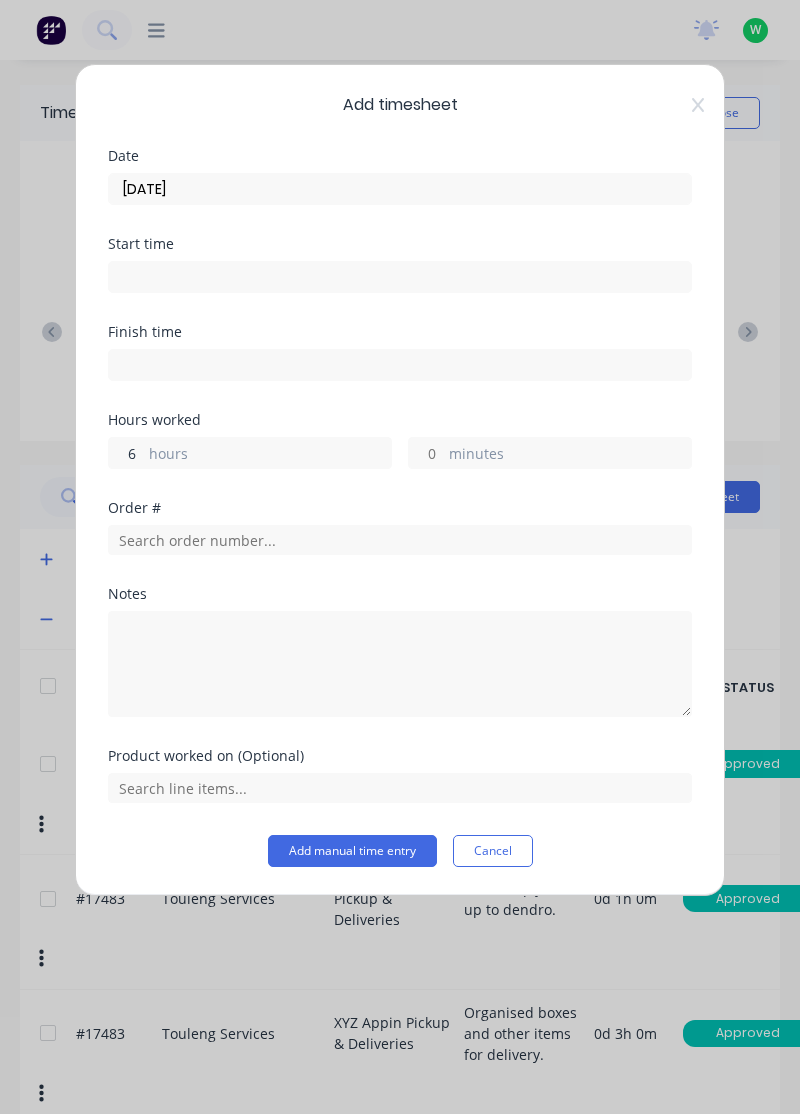 type on "6" 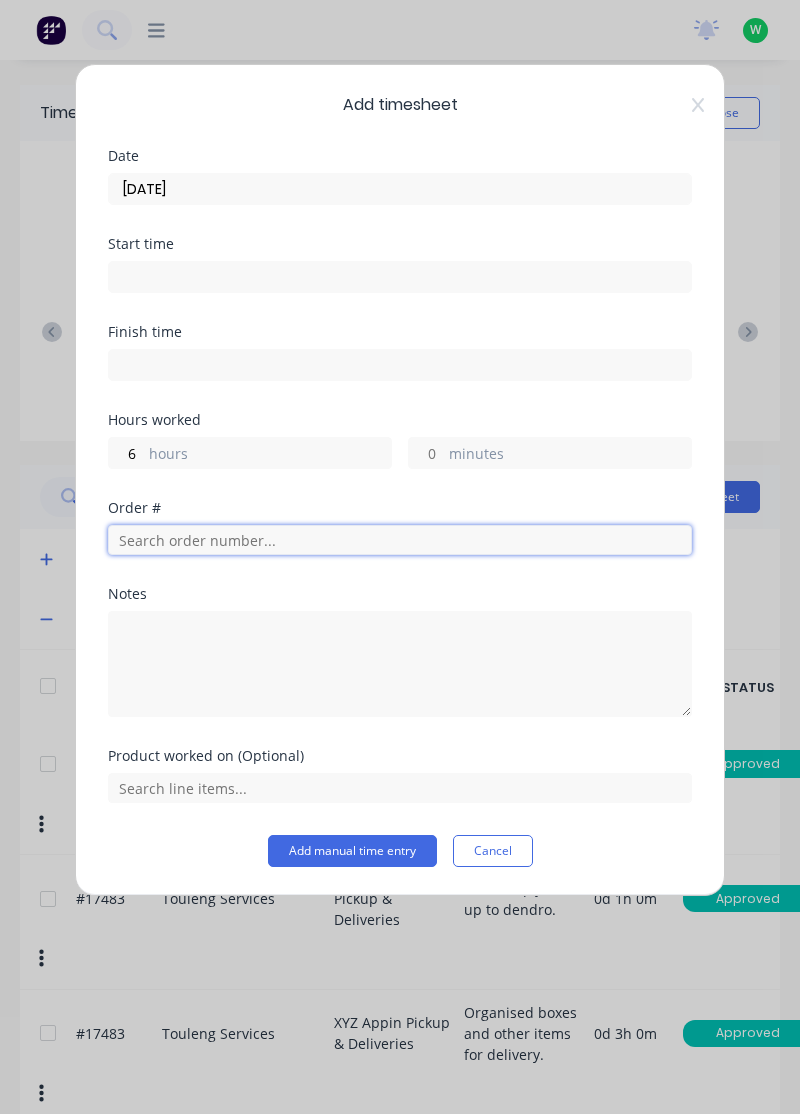 click at bounding box center (400, 540) 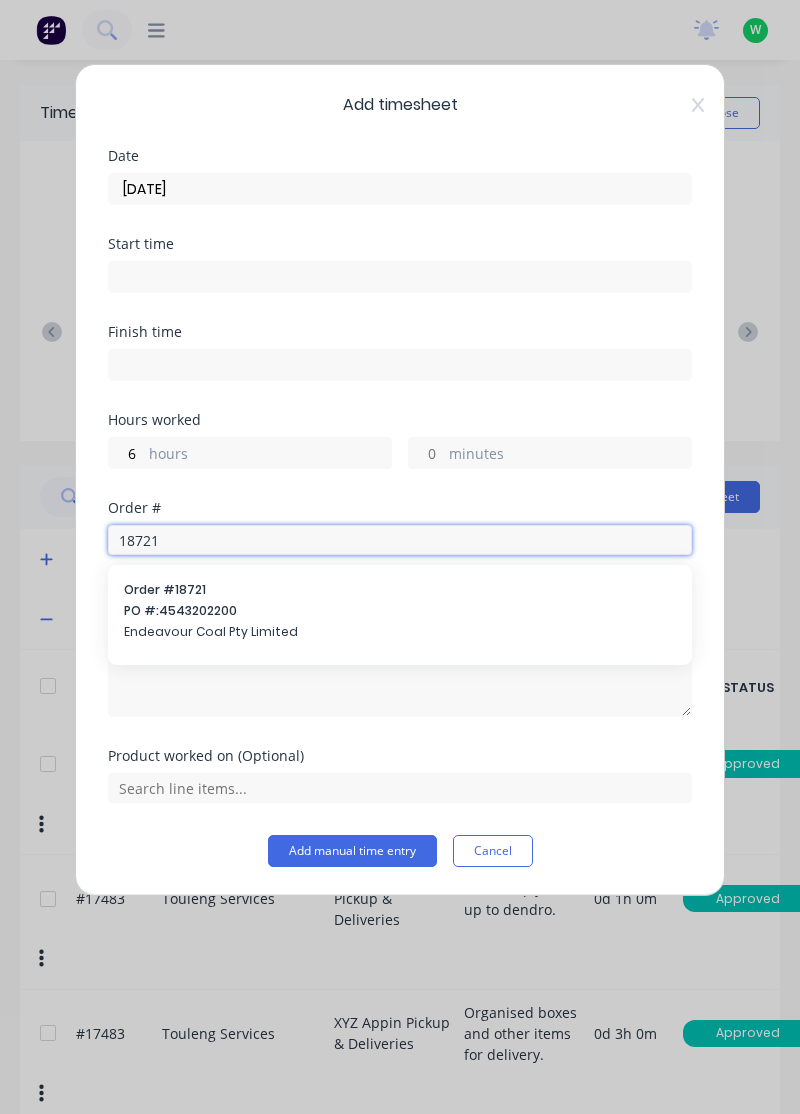 type on "18721" 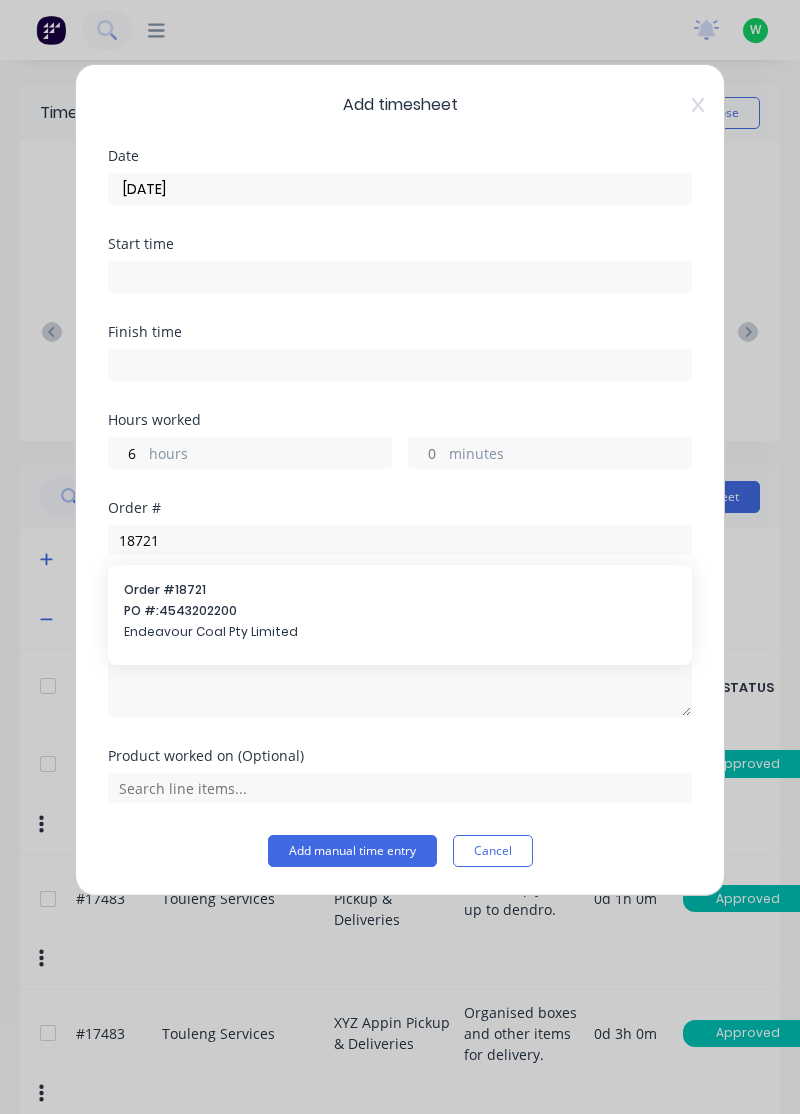 click on "Order # 18721 PO #:  4543202200 Endeavour Coal Pty Limited" at bounding box center [400, 613] 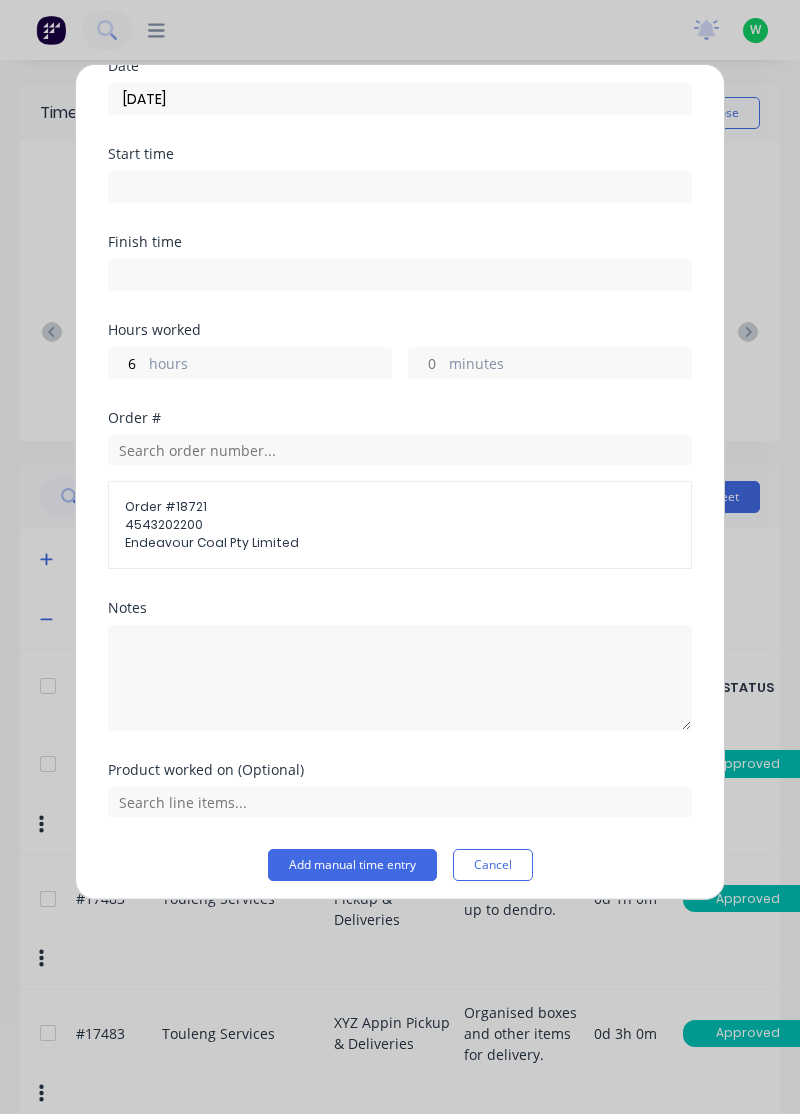 scroll, scrollTop: 88, scrollLeft: 0, axis: vertical 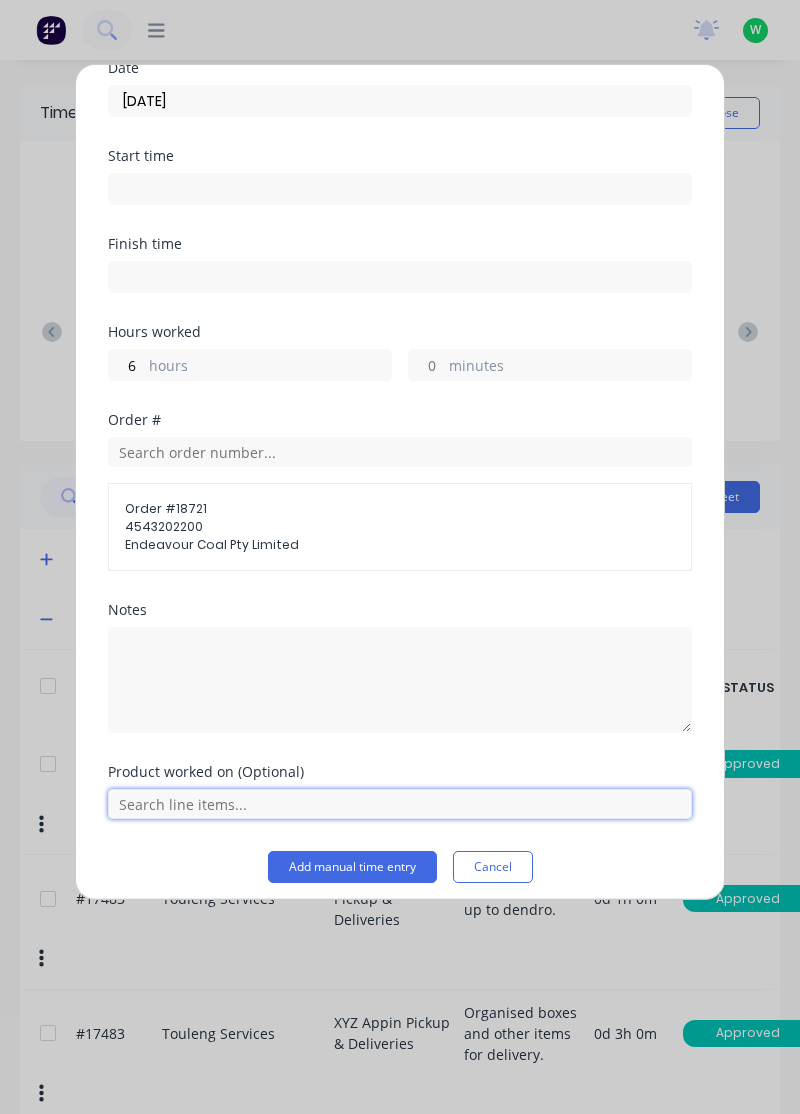 click at bounding box center (400, 804) 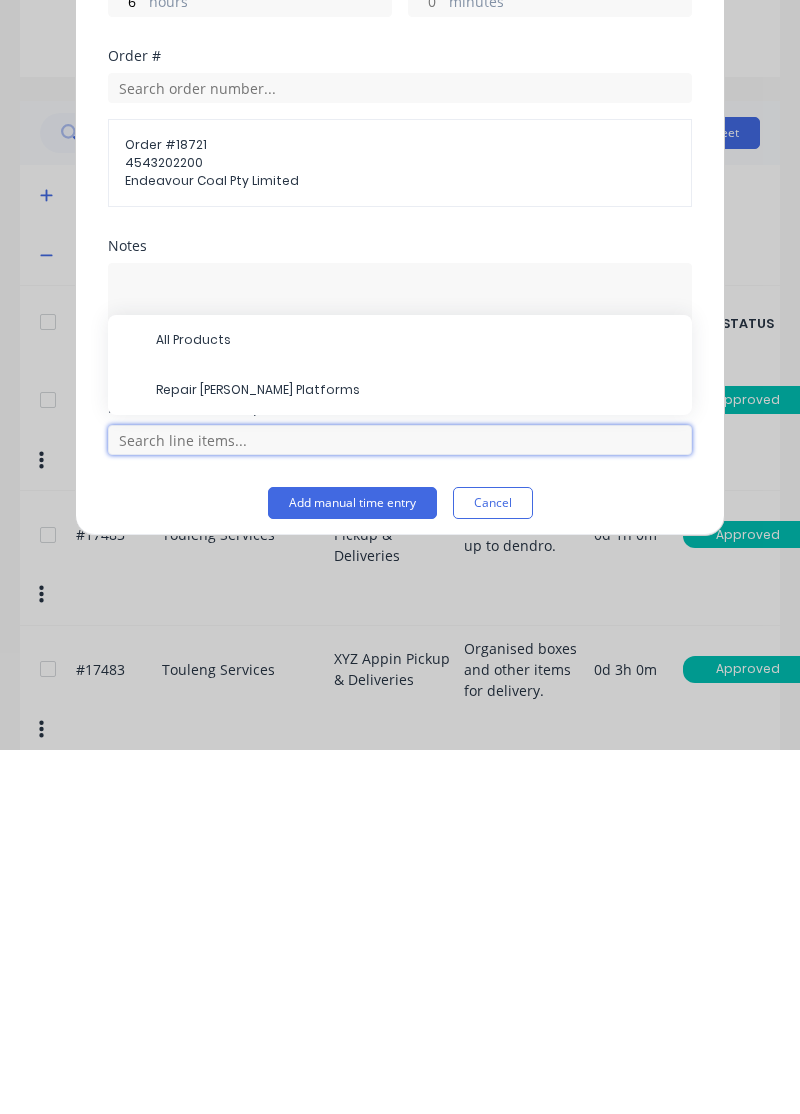 scroll, scrollTop: 60, scrollLeft: 0, axis: vertical 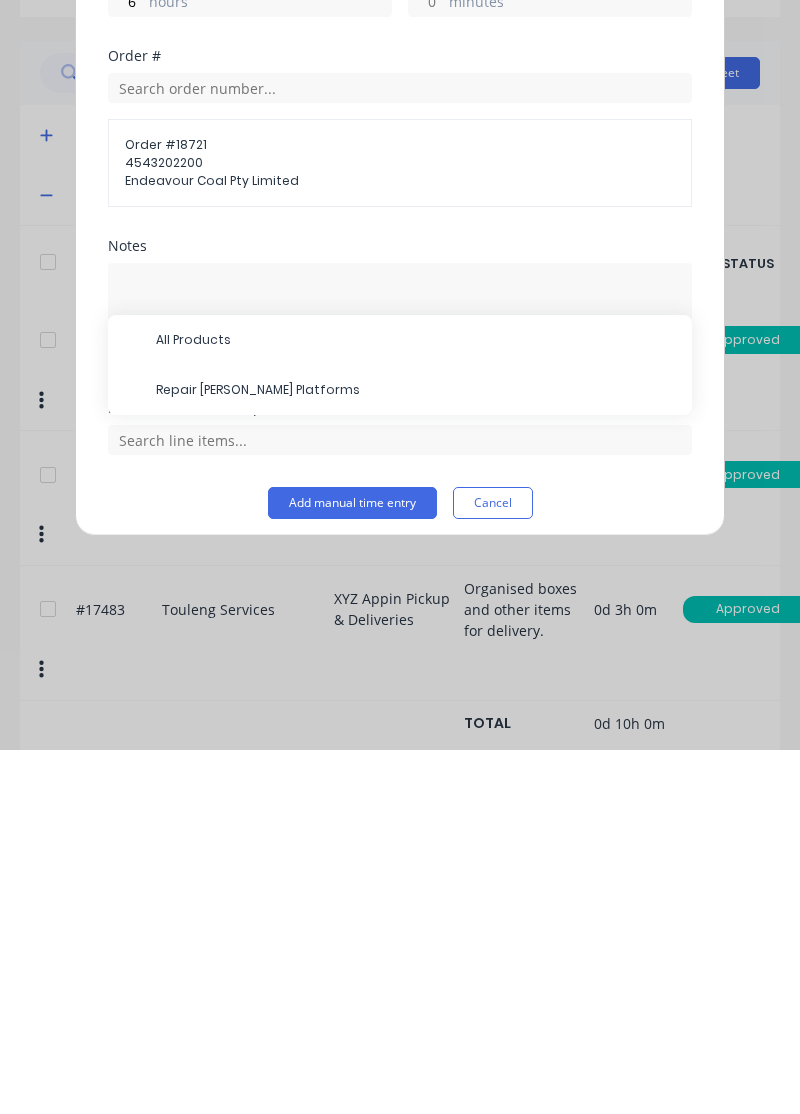 click on "Repair [PERSON_NAME] Platforms" at bounding box center (416, 754) 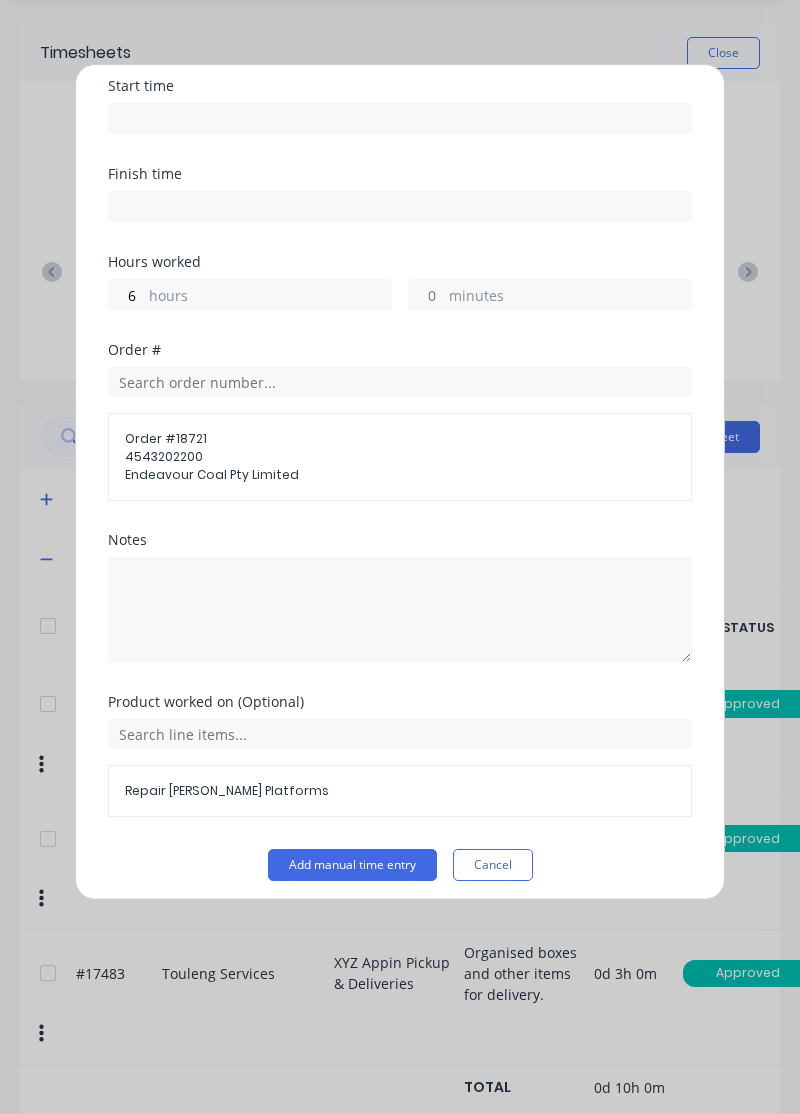scroll, scrollTop: 163, scrollLeft: 0, axis: vertical 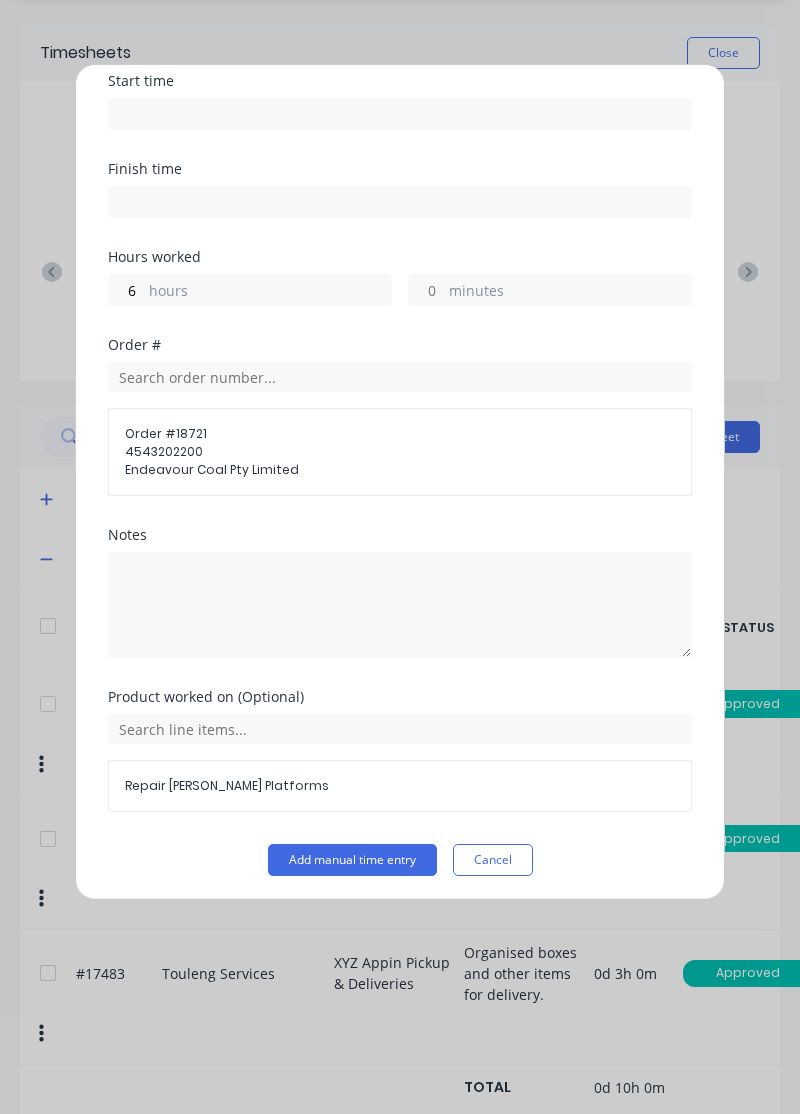 click on "Add manual time entry" at bounding box center [352, 860] 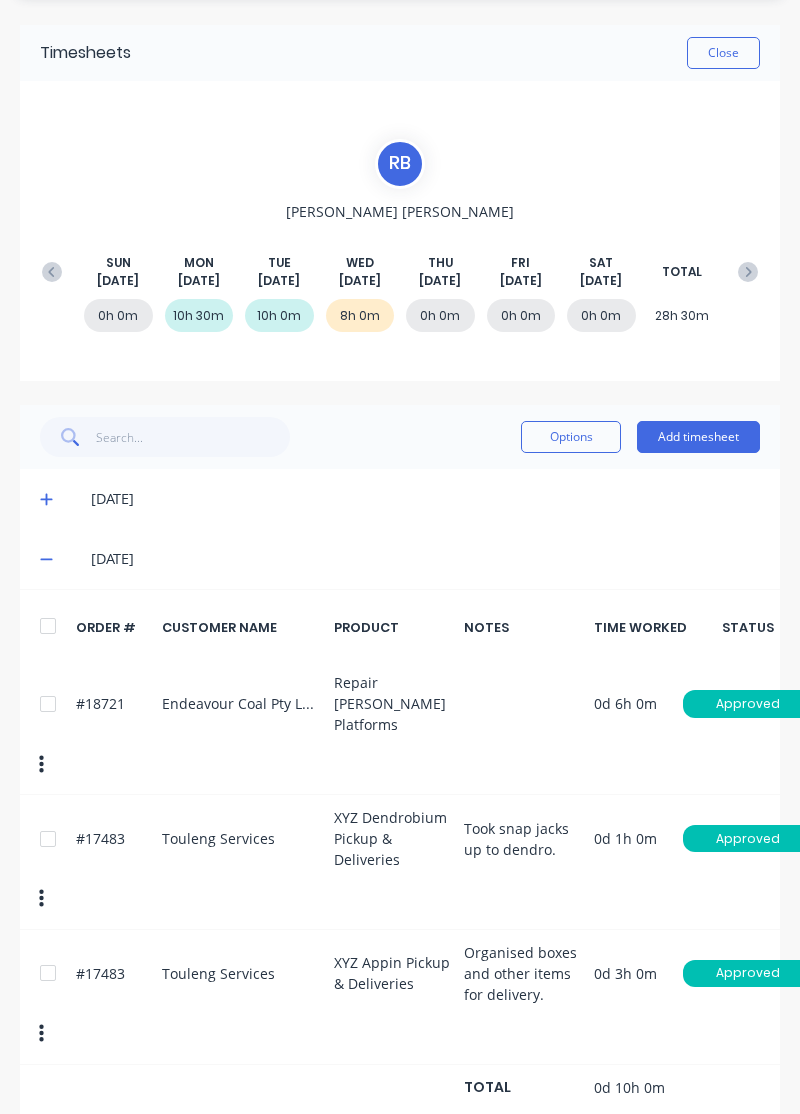 click on "Close" at bounding box center [723, 53] 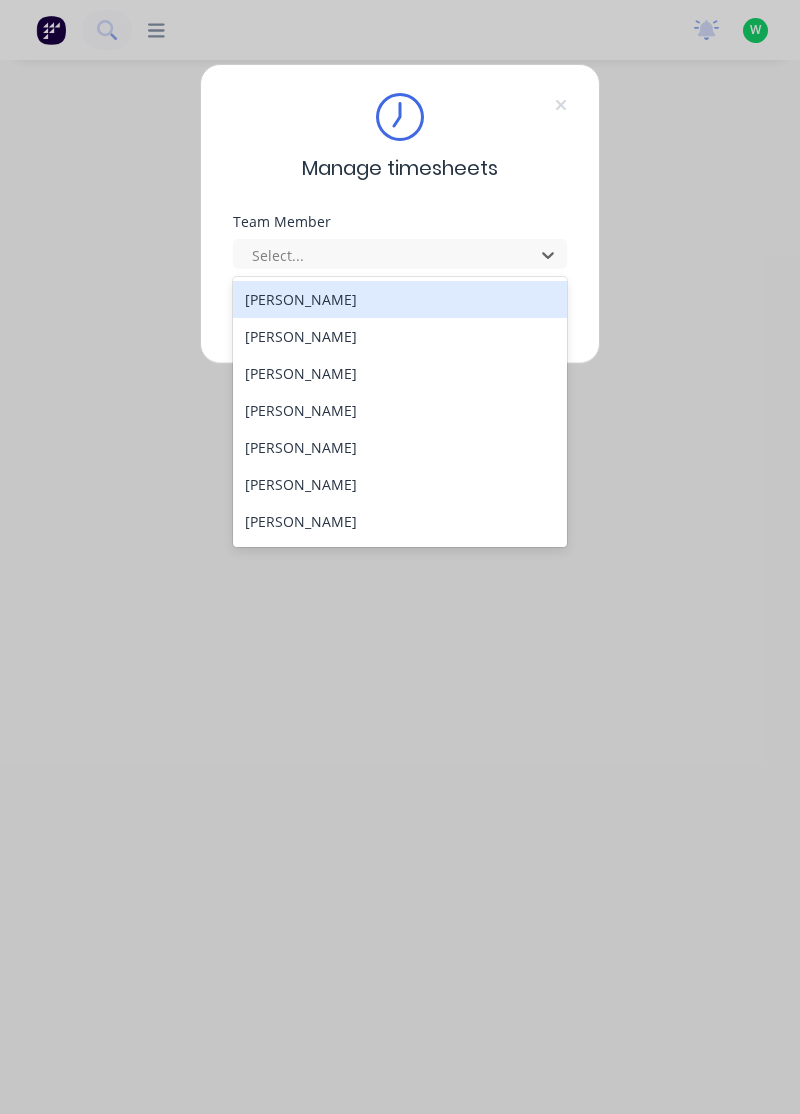 scroll, scrollTop: 0, scrollLeft: 0, axis: both 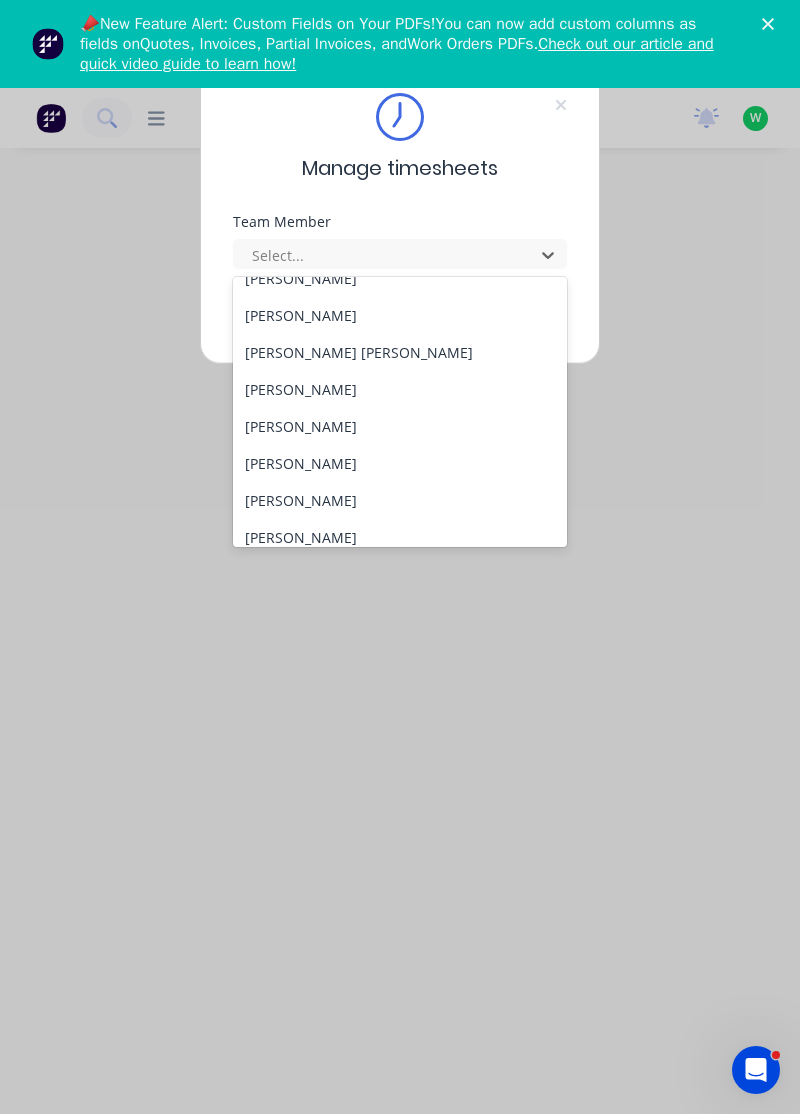 click on "[PERSON_NAME]" at bounding box center (400, 389) 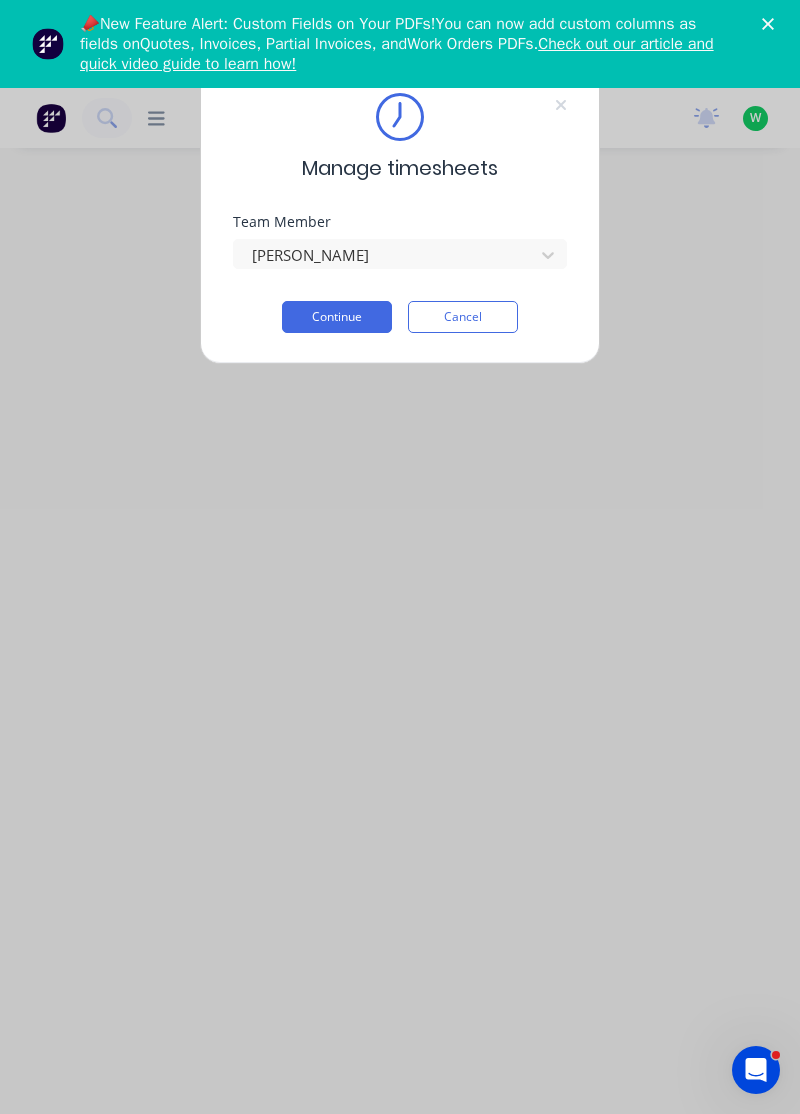 click 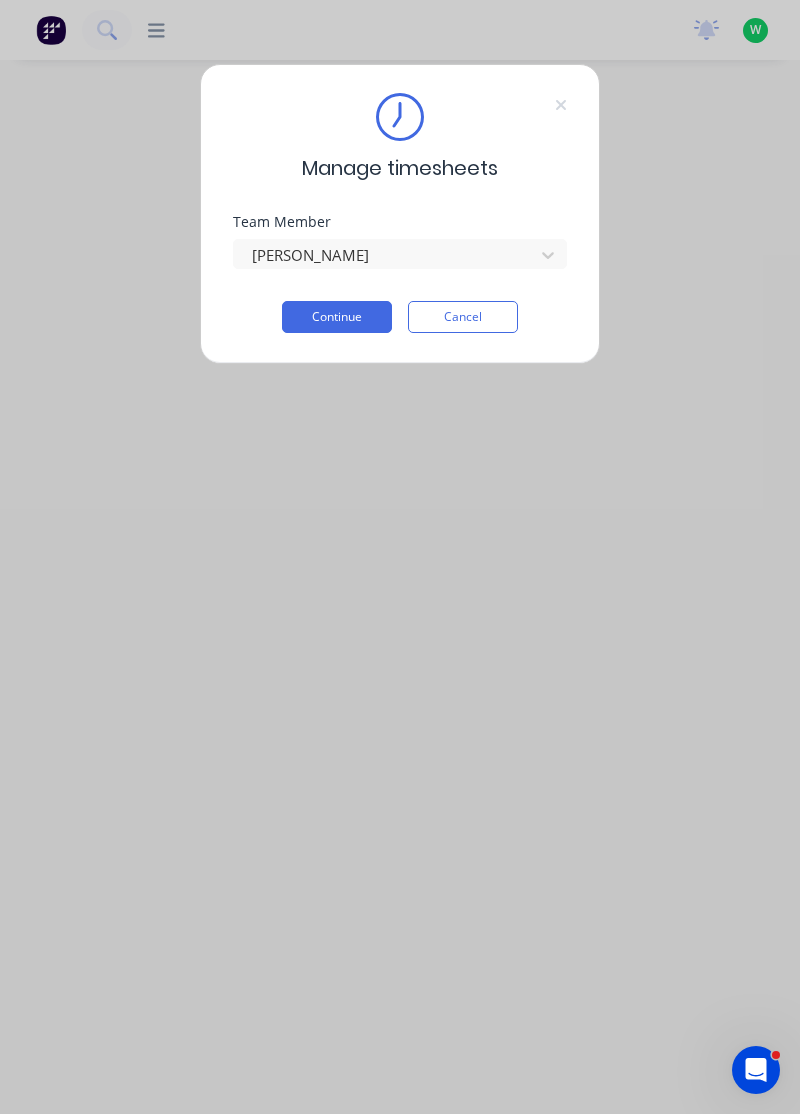 click on "Continue" at bounding box center (337, 317) 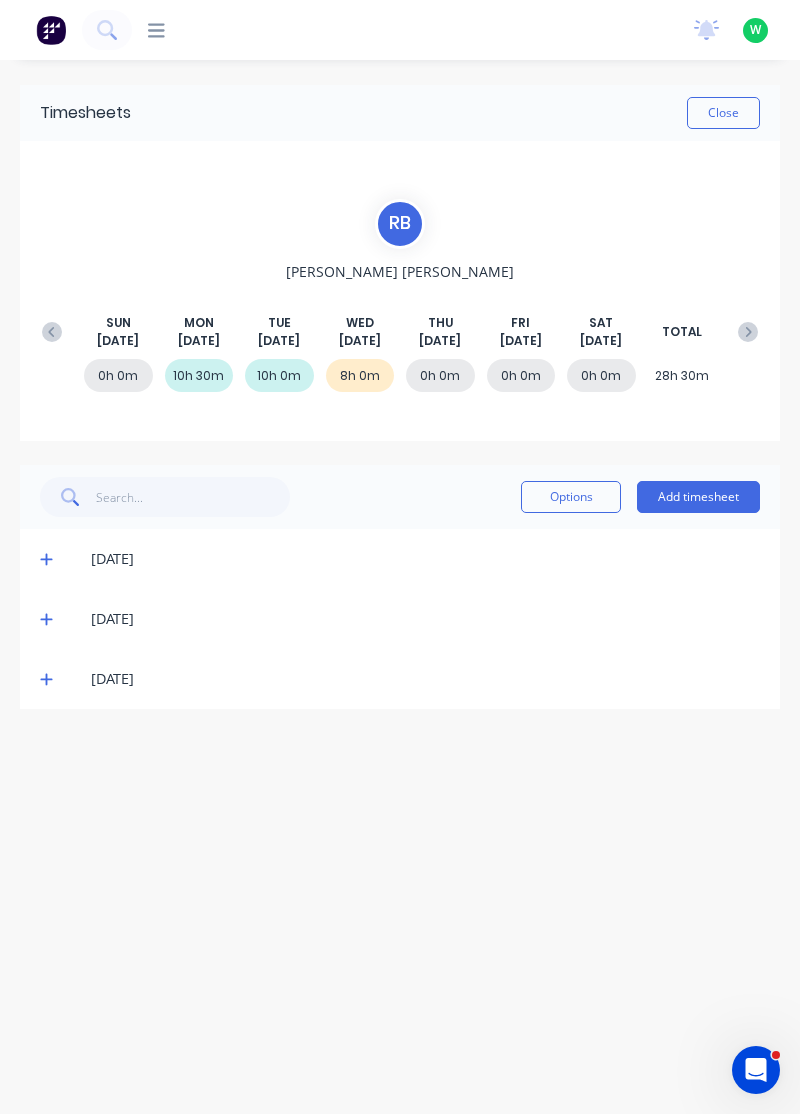click on "Close" at bounding box center [723, 113] 